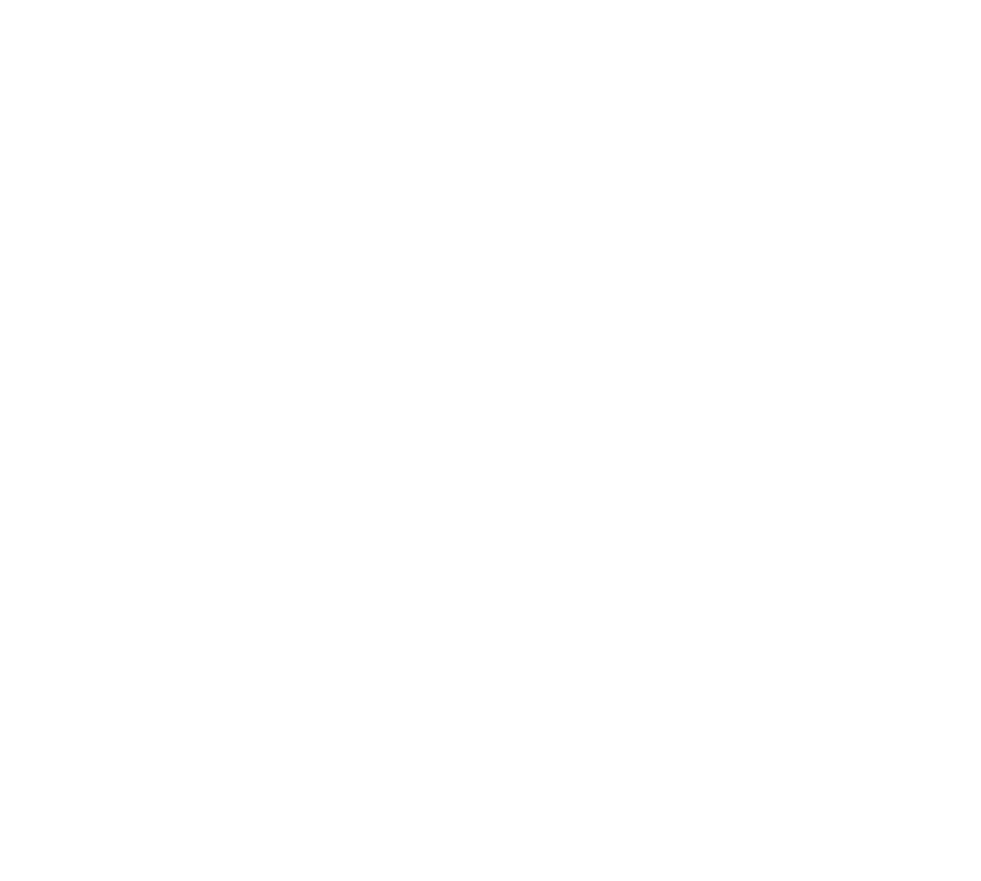 scroll, scrollTop: 0, scrollLeft: 0, axis: both 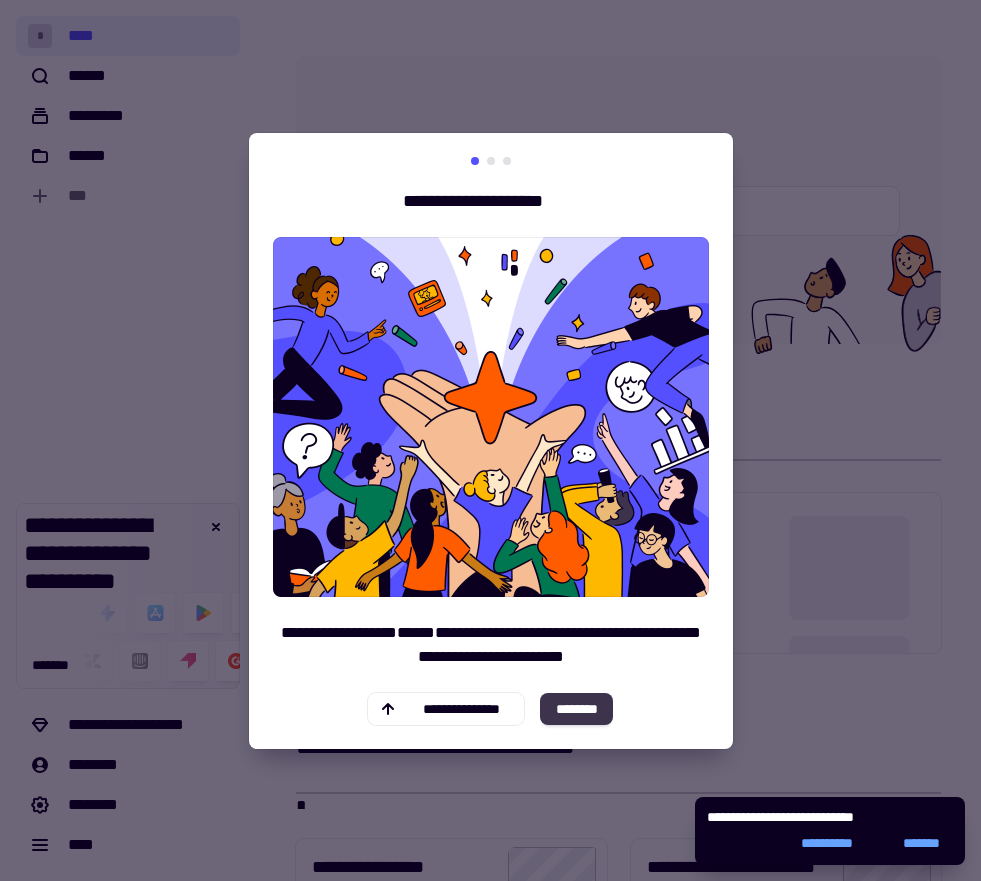 click on "********" 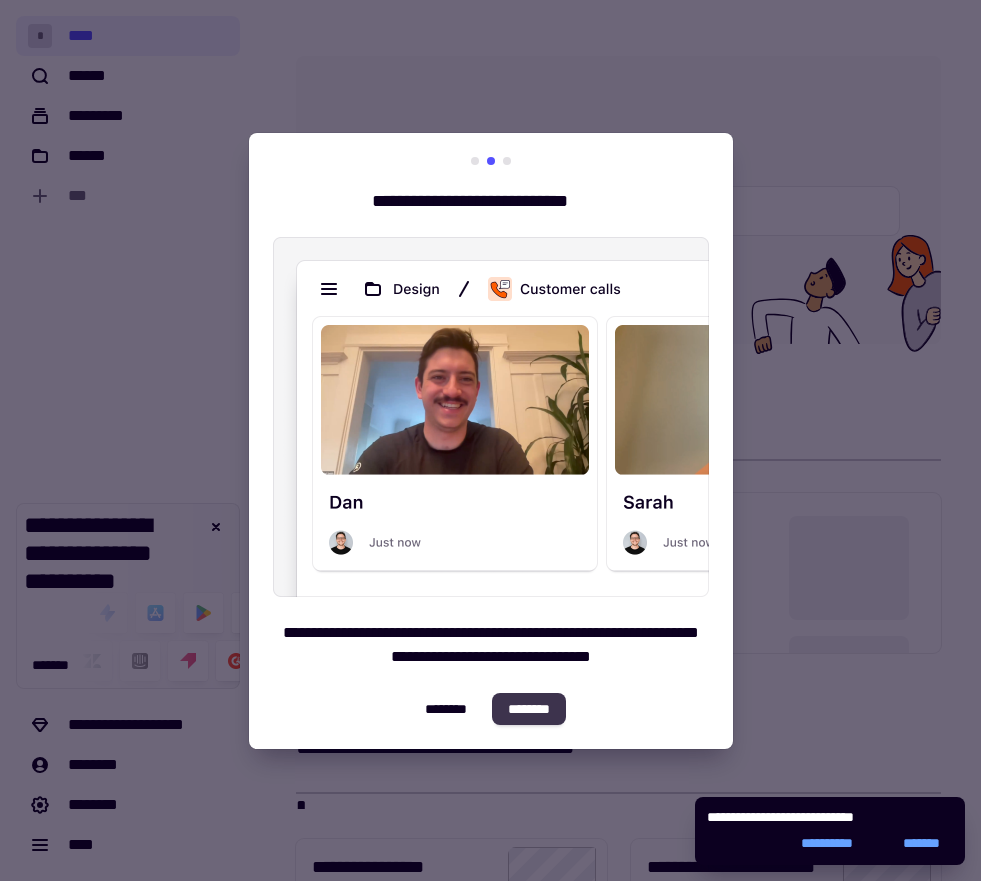 click on "********" 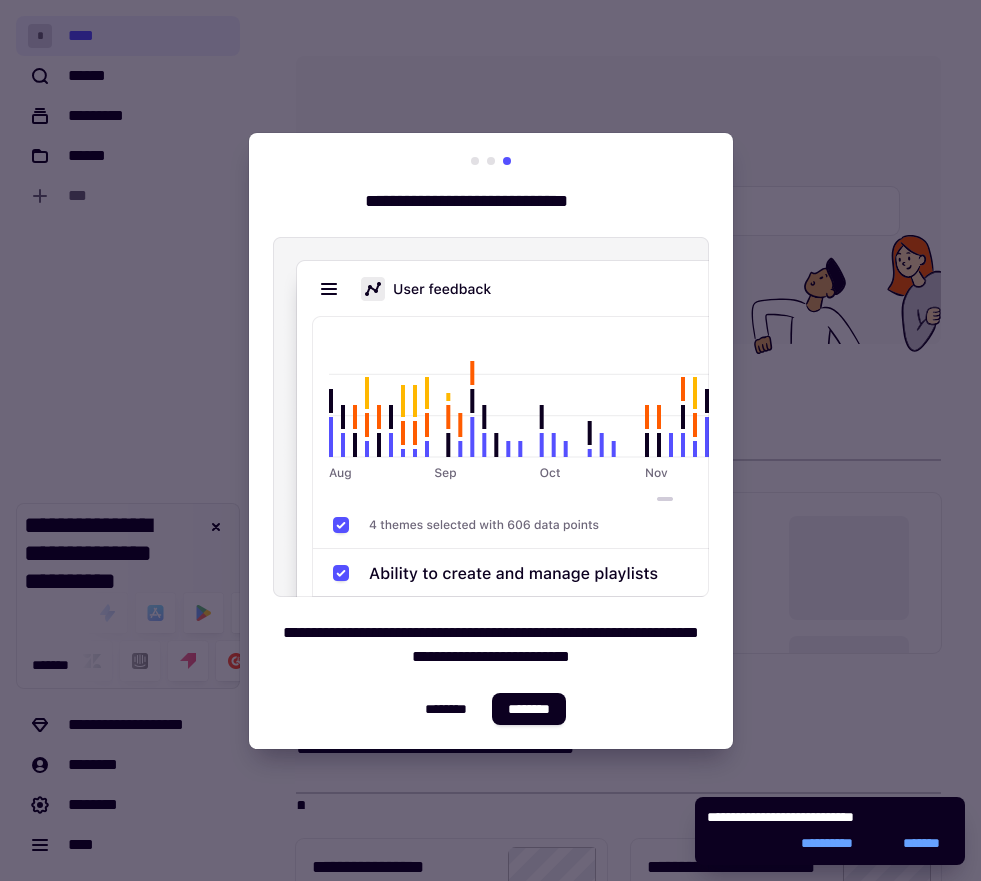 click on "********" 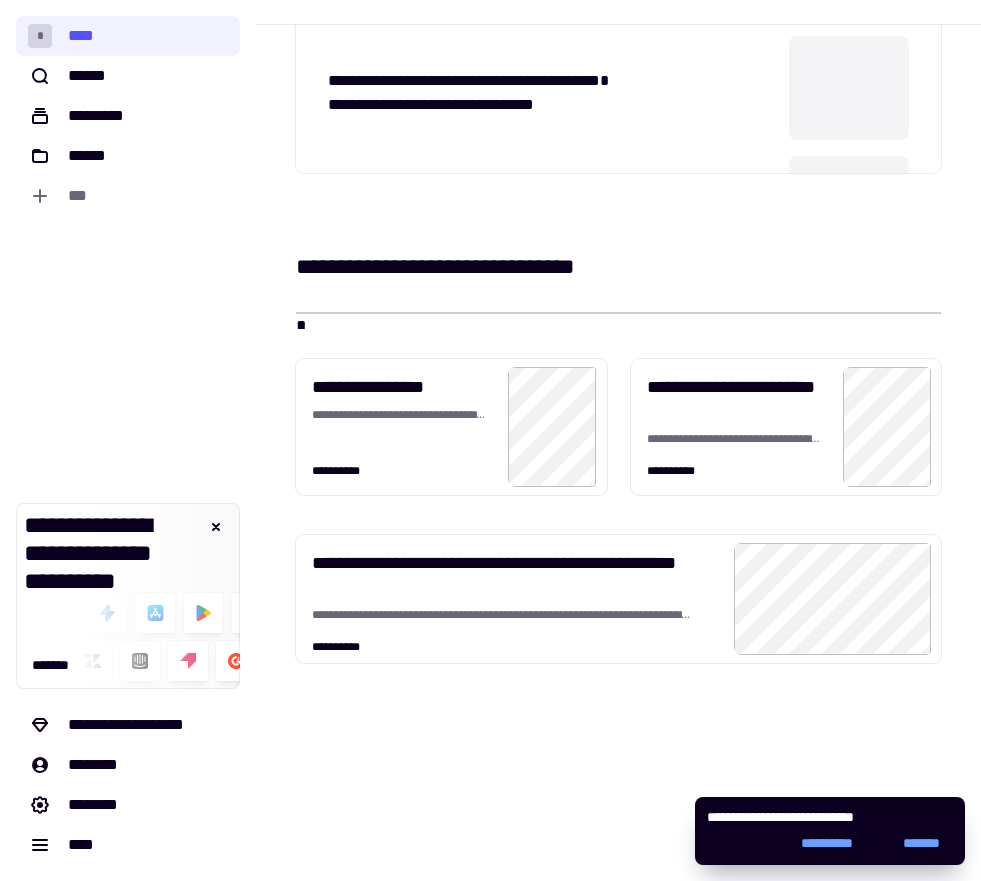scroll, scrollTop: 0, scrollLeft: 0, axis: both 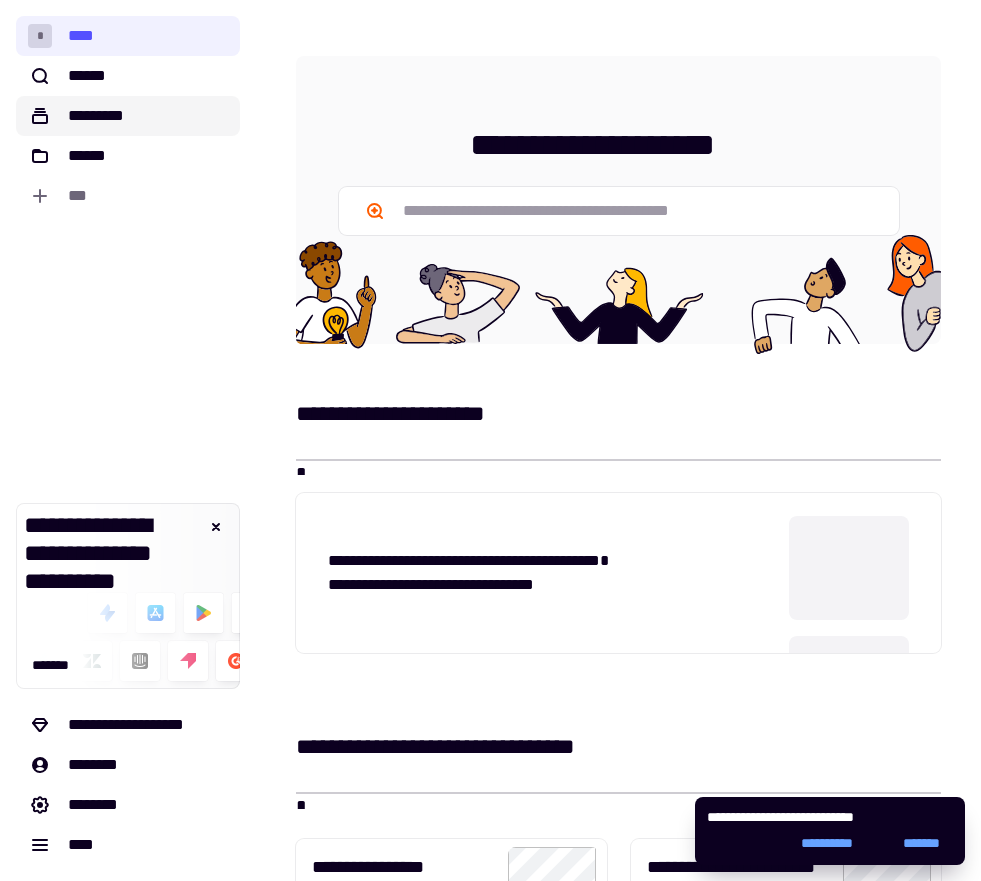 click on "*********" 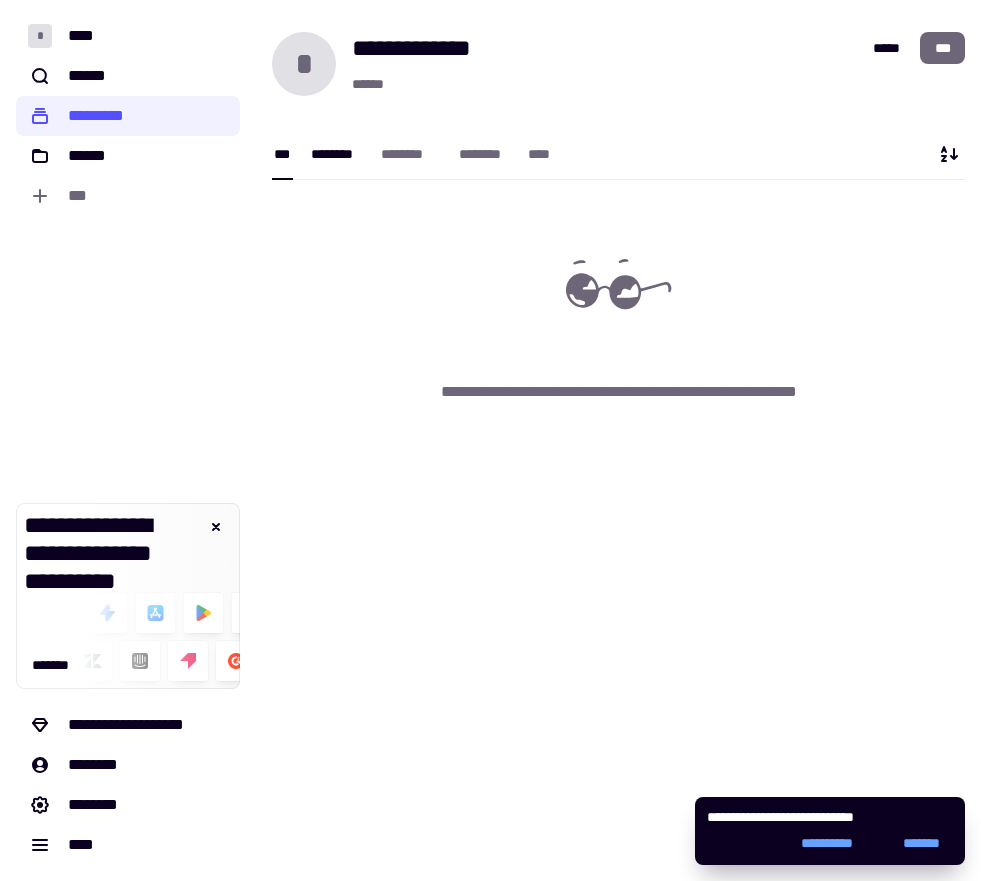 click on "********" at bounding box center (336, 154) 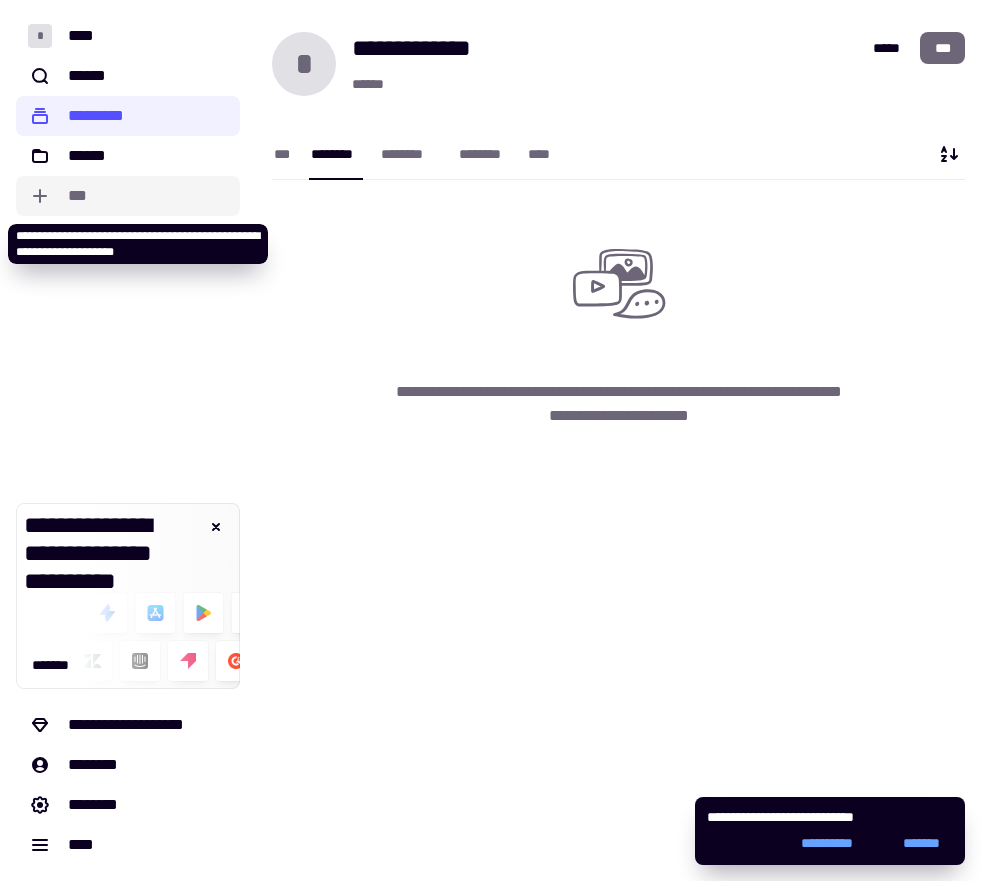 click on "***" 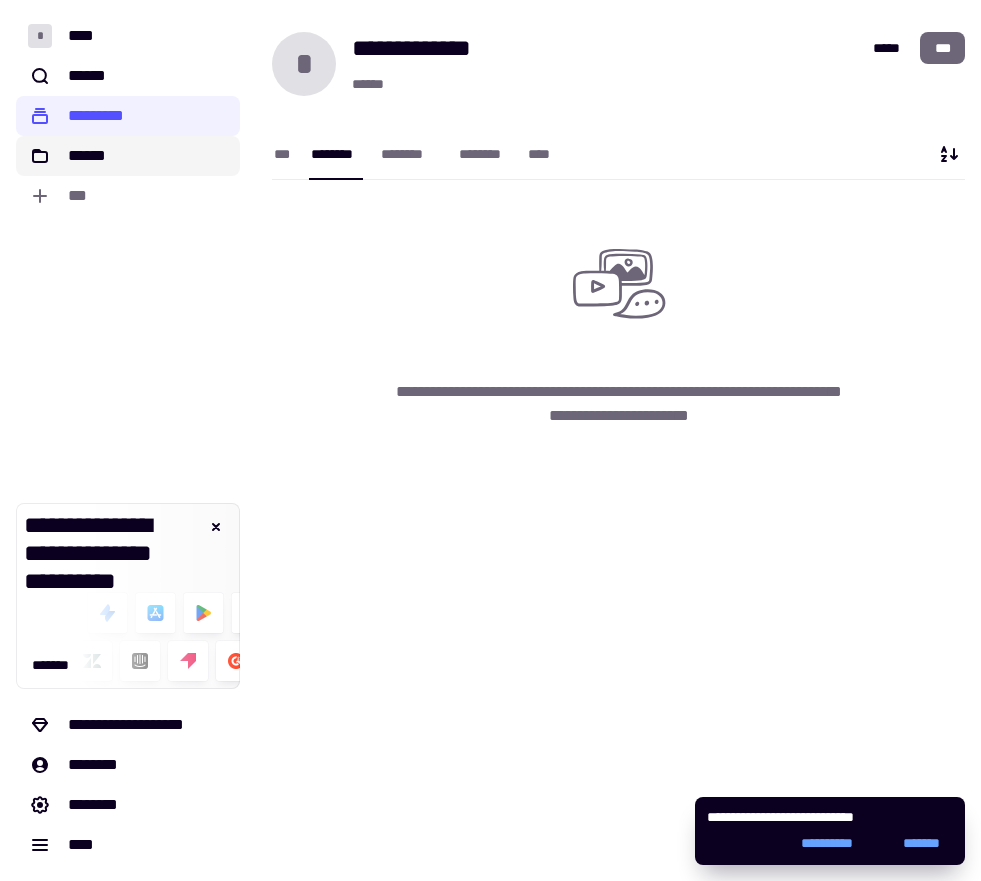 click on "******" 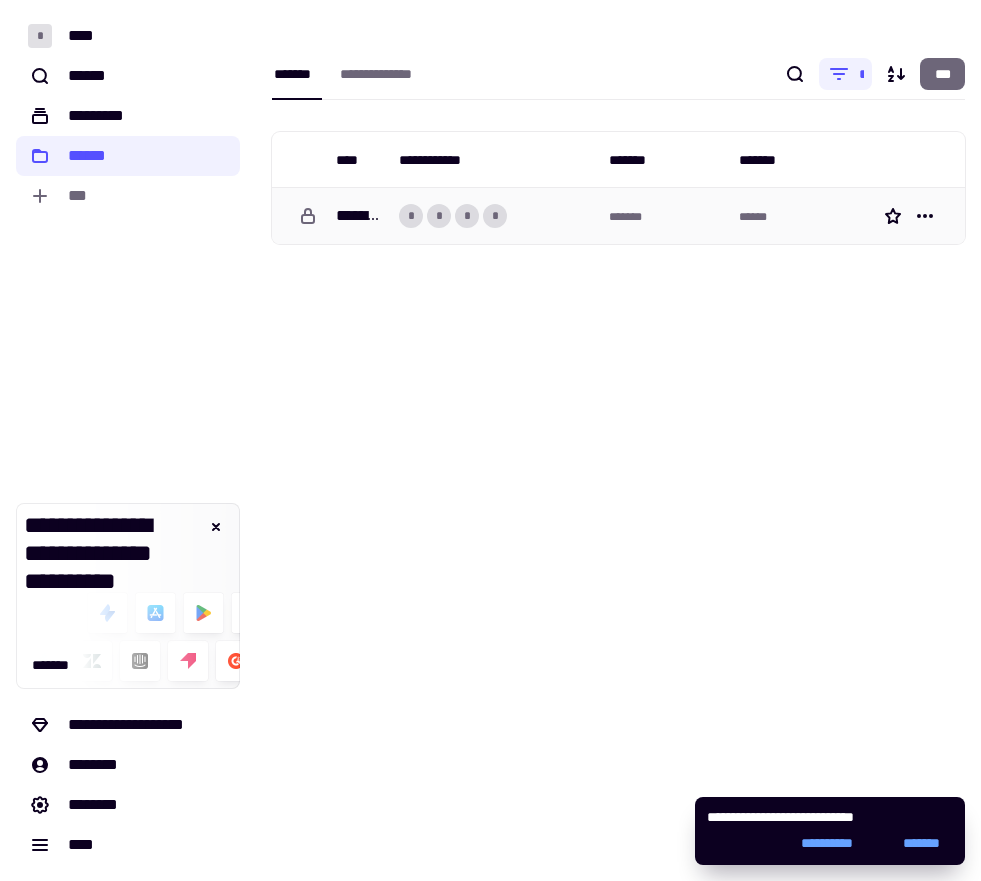 click at bounding box center (300, 216) 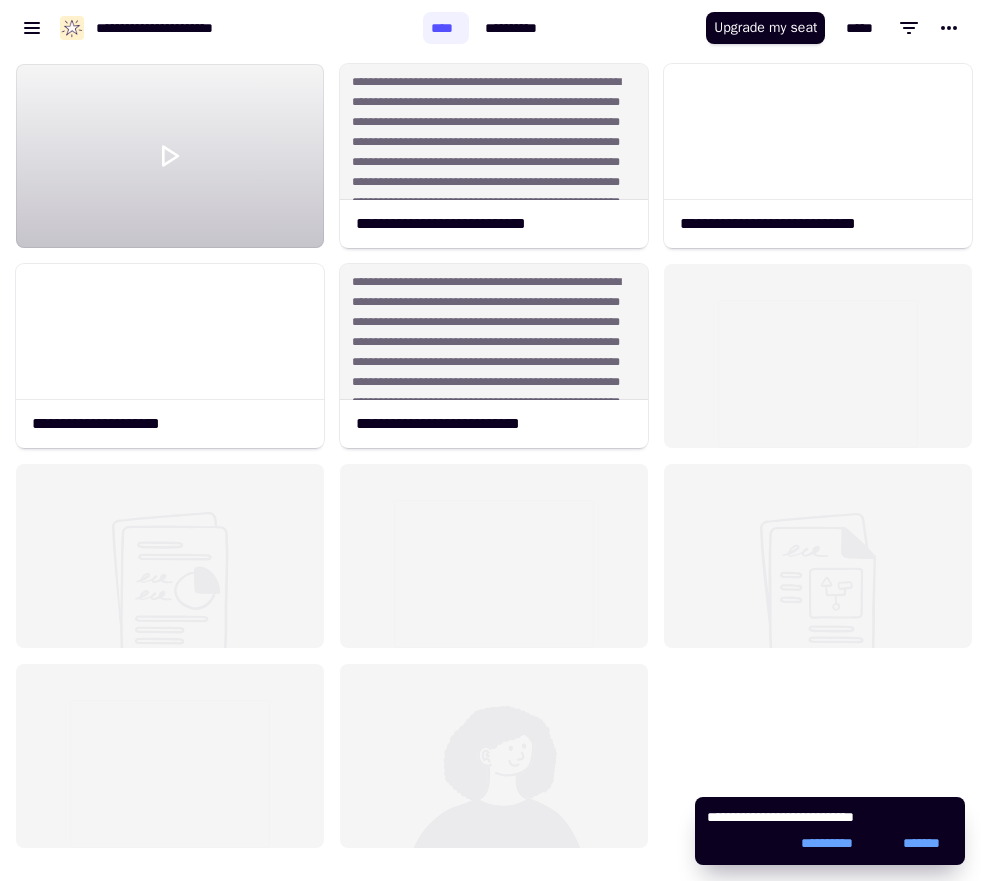 scroll, scrollTop: 16, scrollLeft: 16, axis: both 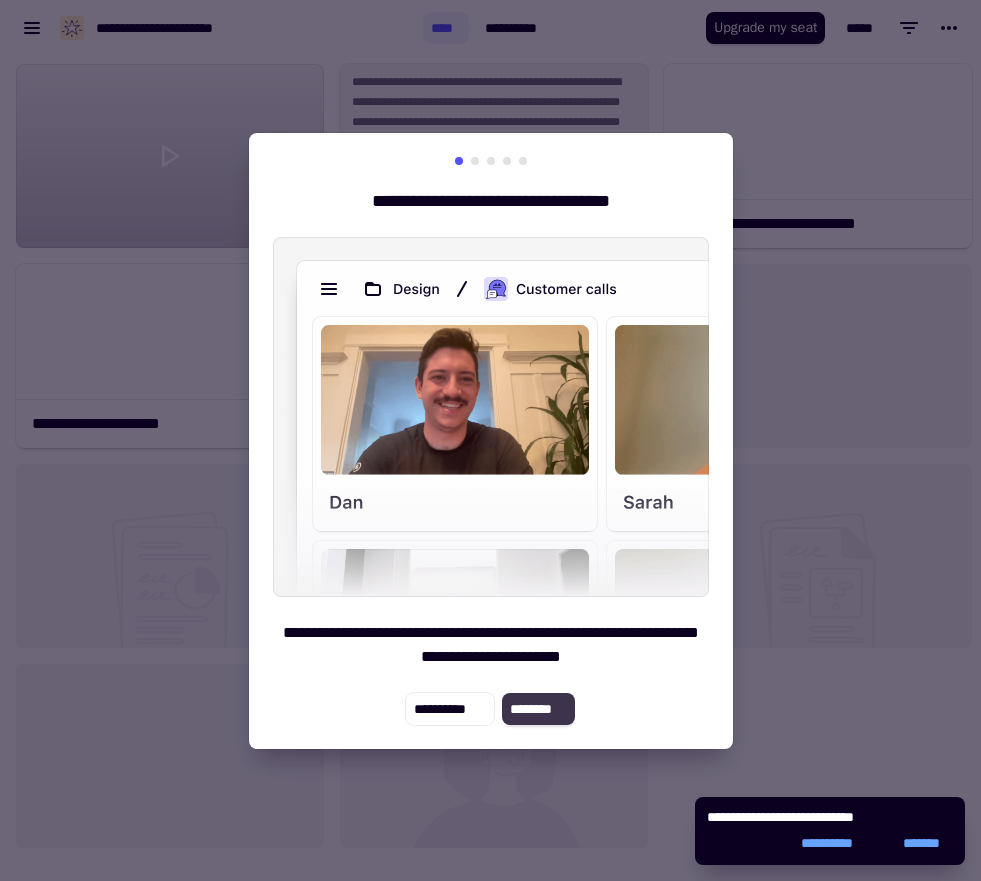 click on "********" 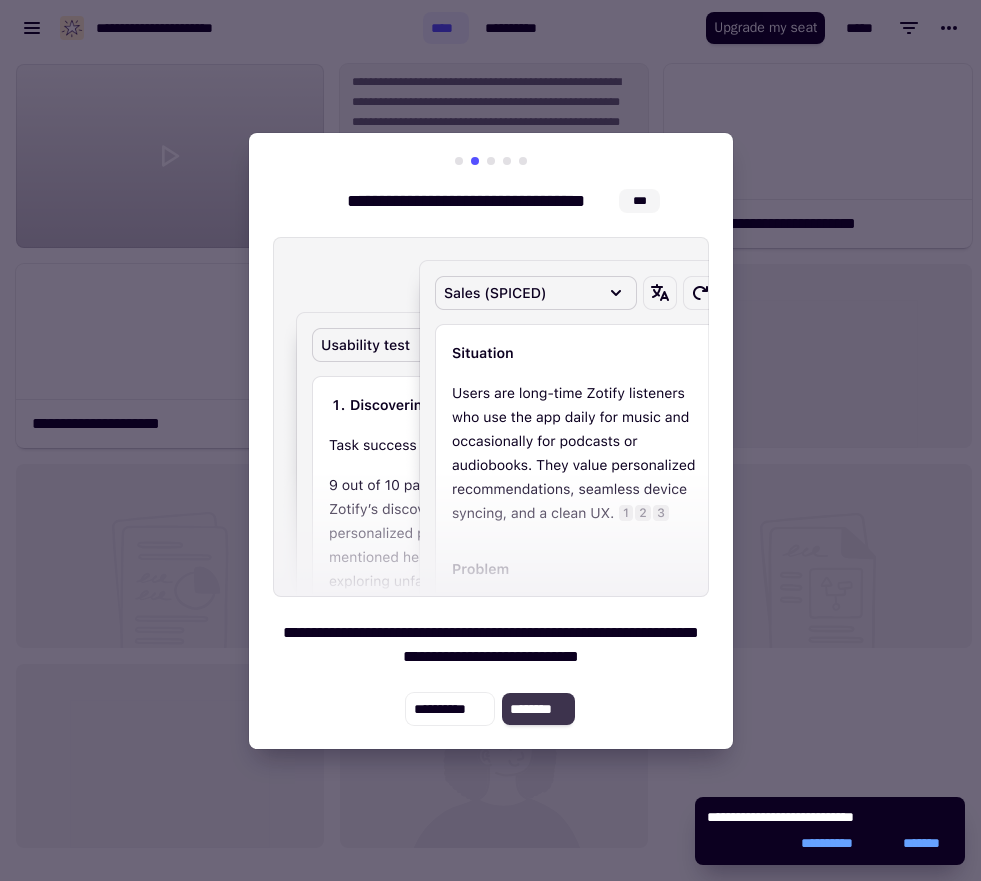click on "********" 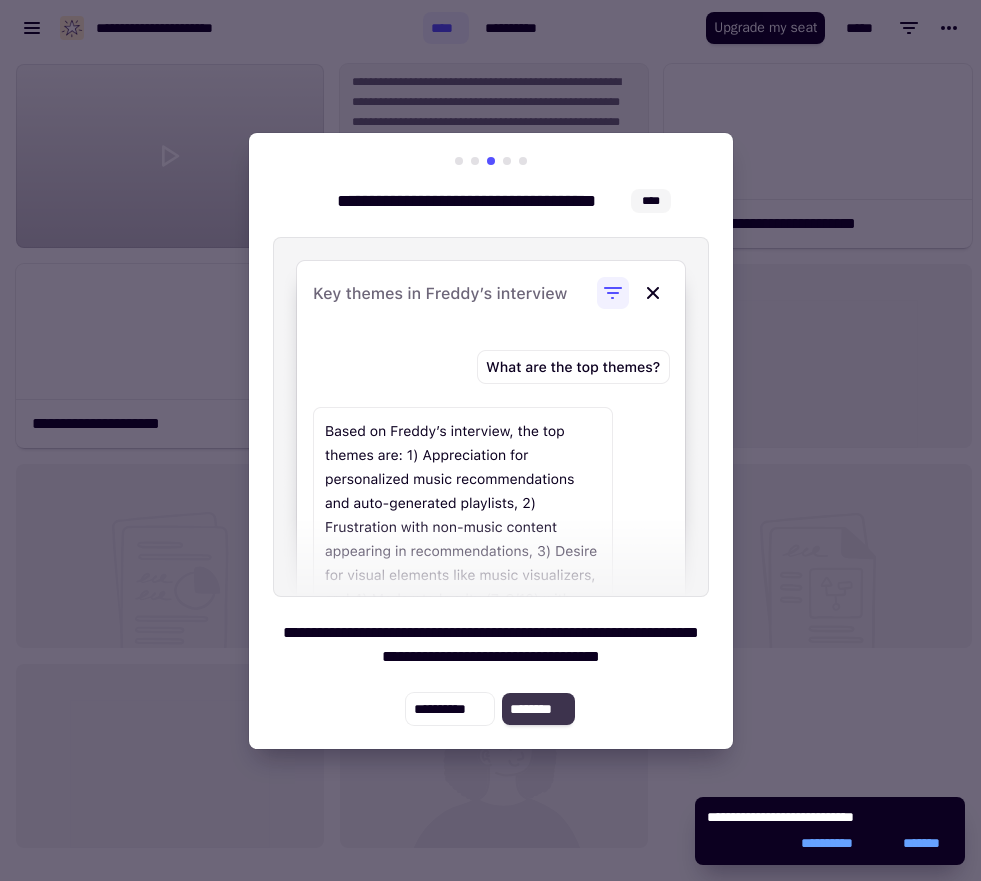 click on "********" 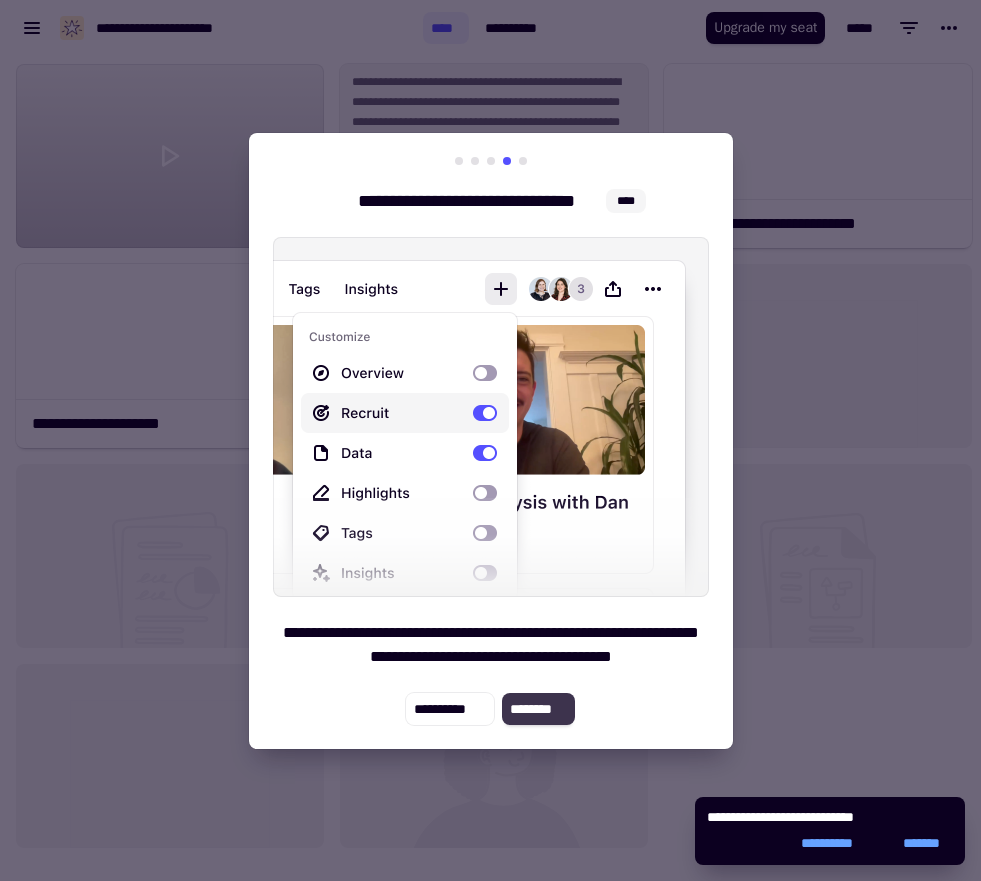 click on "********" 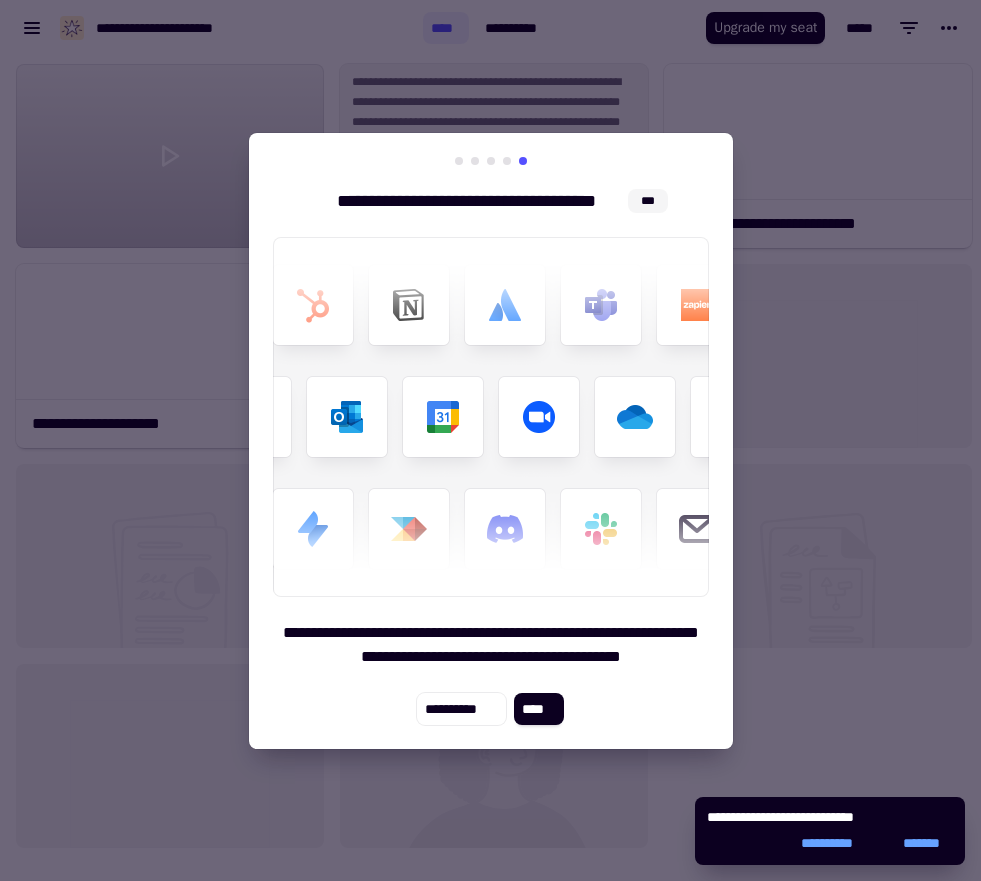 click on "****" 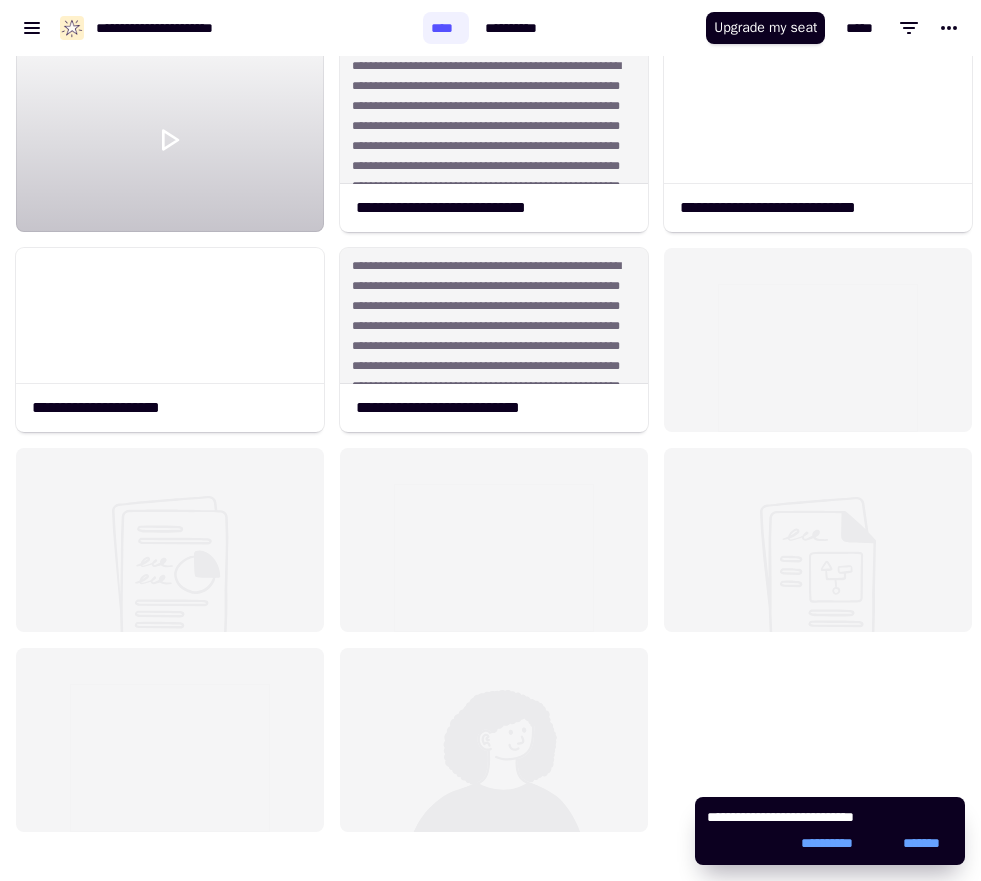 scroll, scrollTop: 0, scrollLeft: 0, axis: both 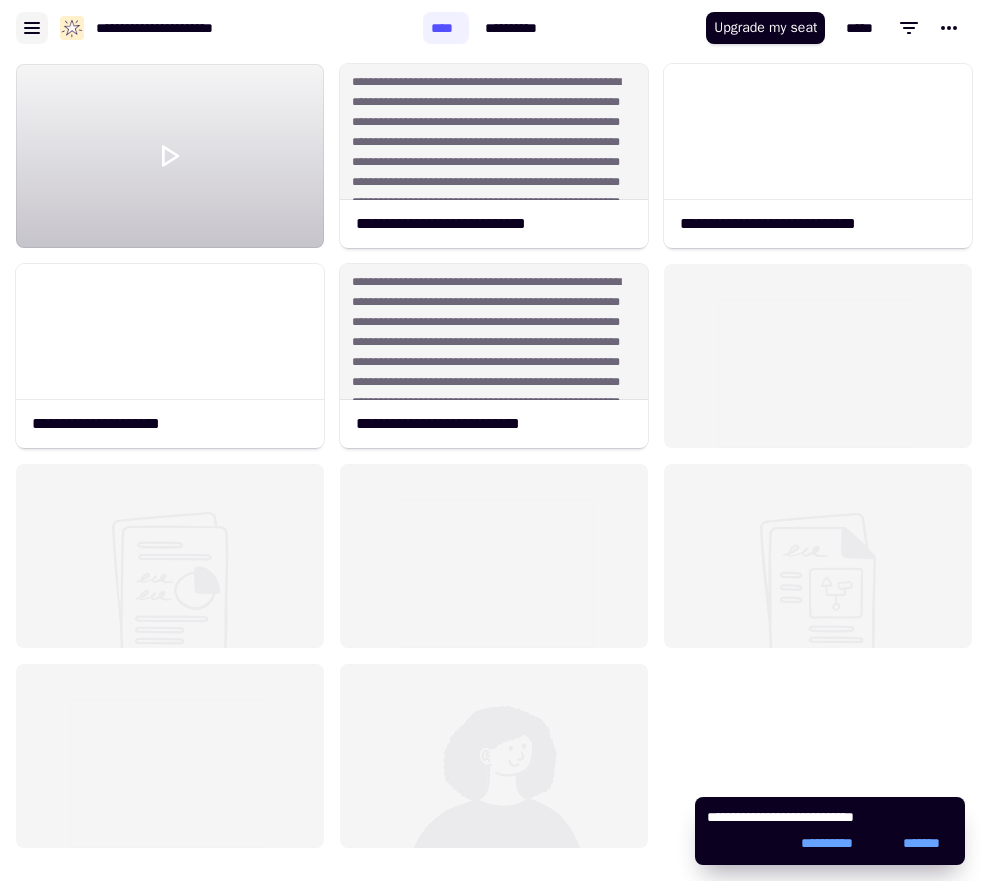 click 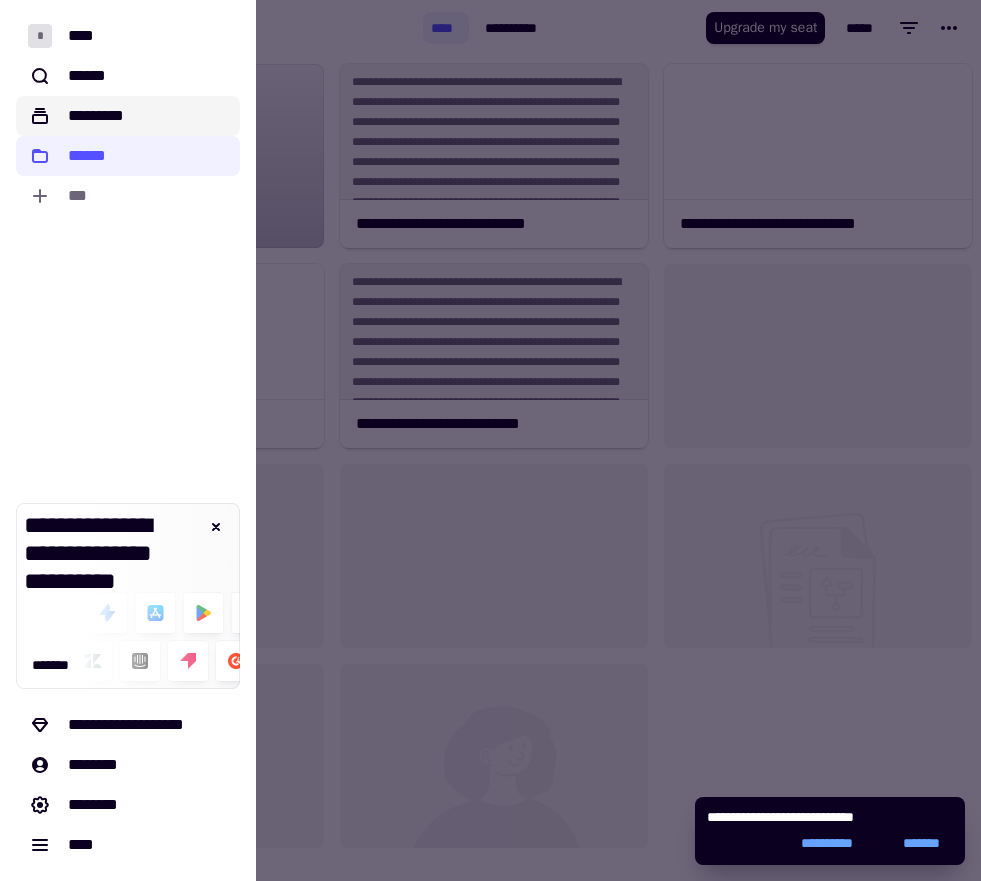 click on "*********" 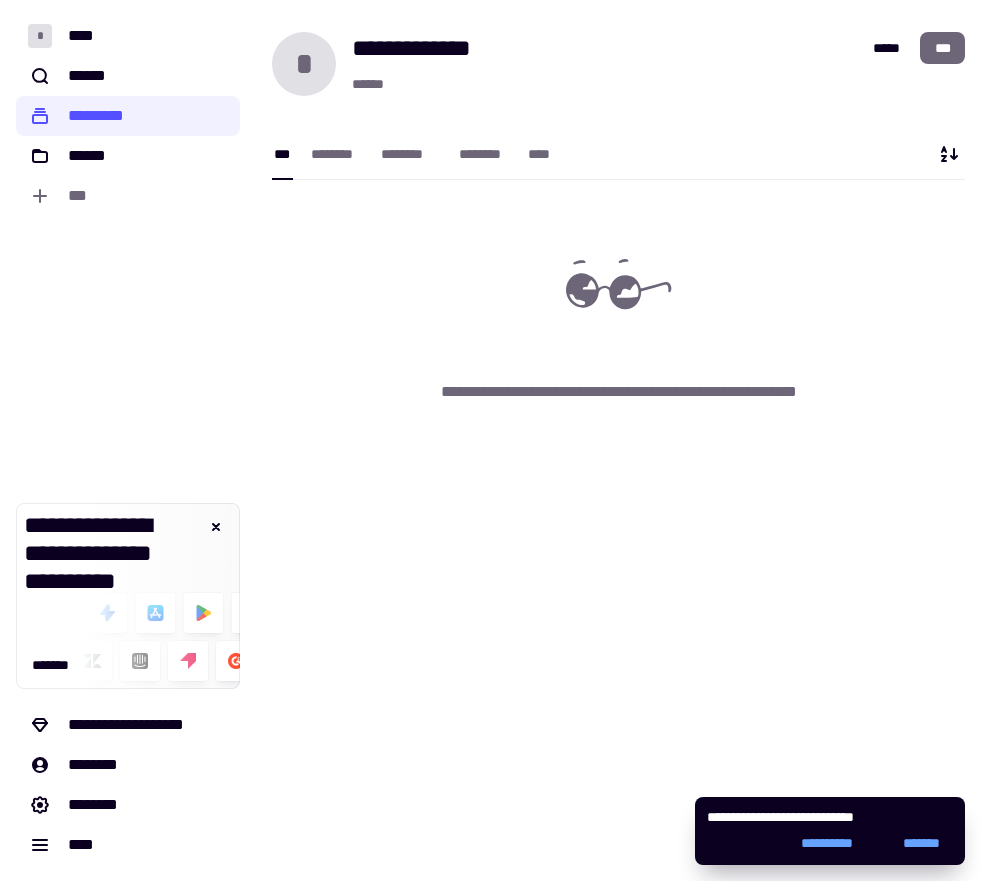 click on "***" 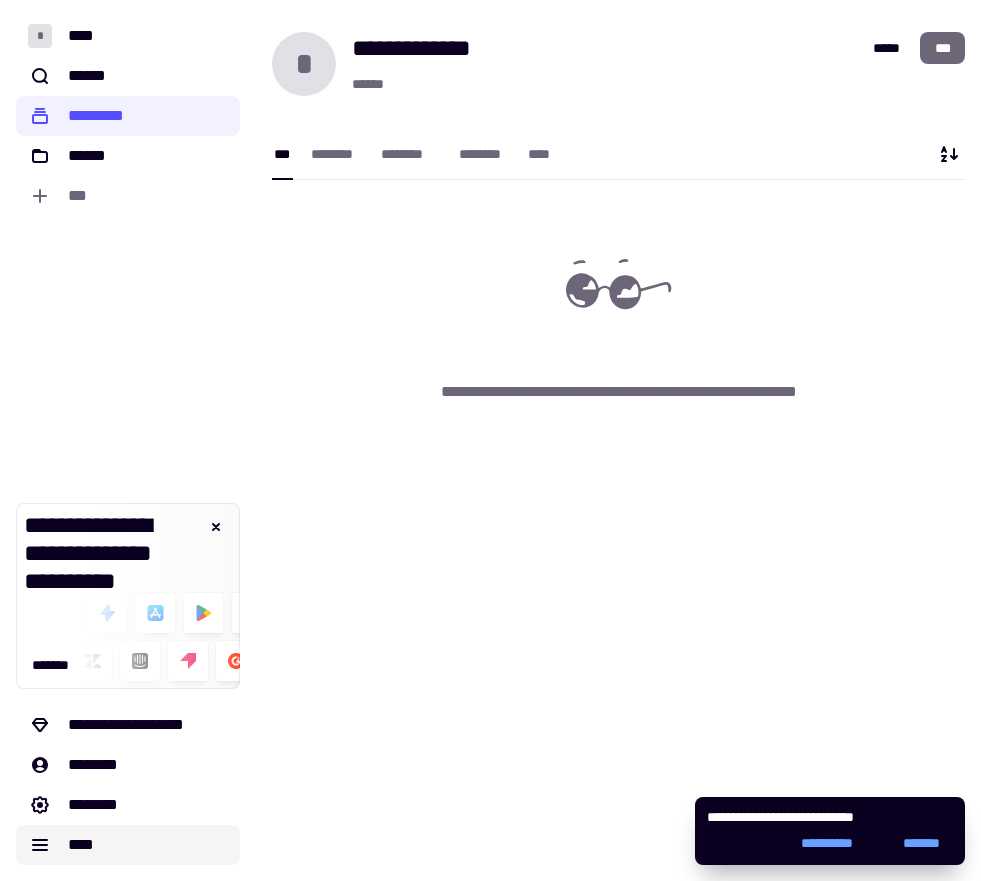 click on "****" 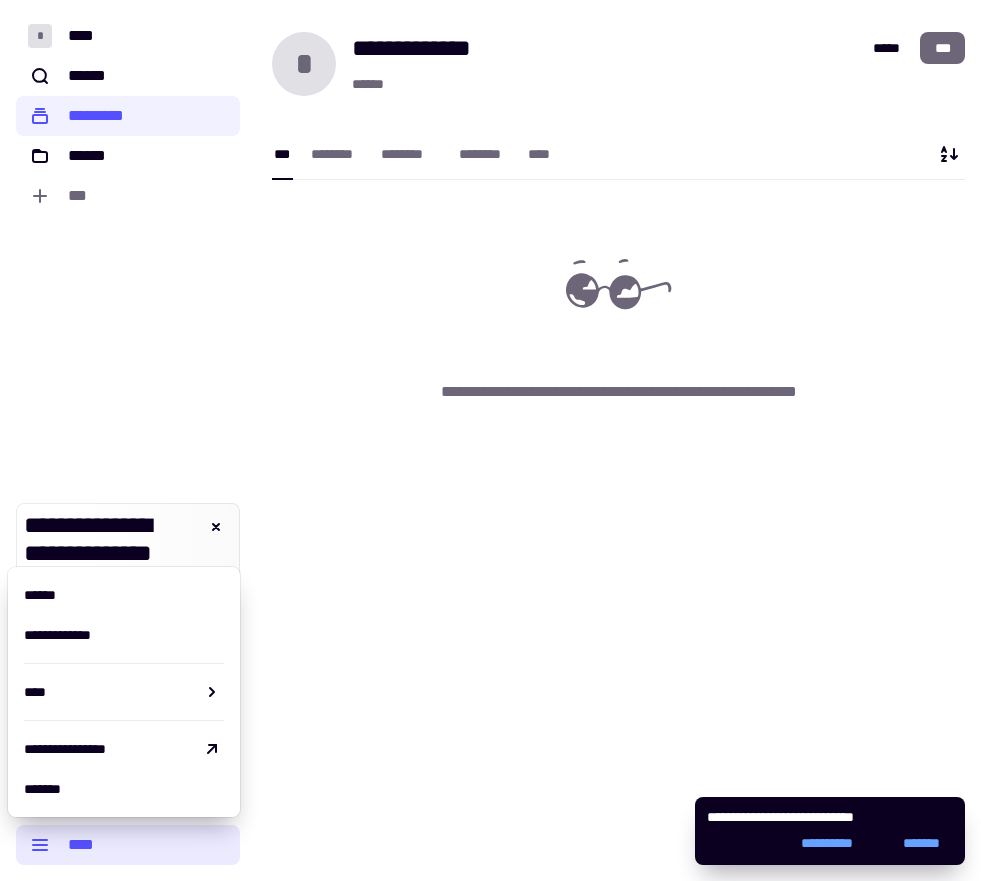 click on "****" 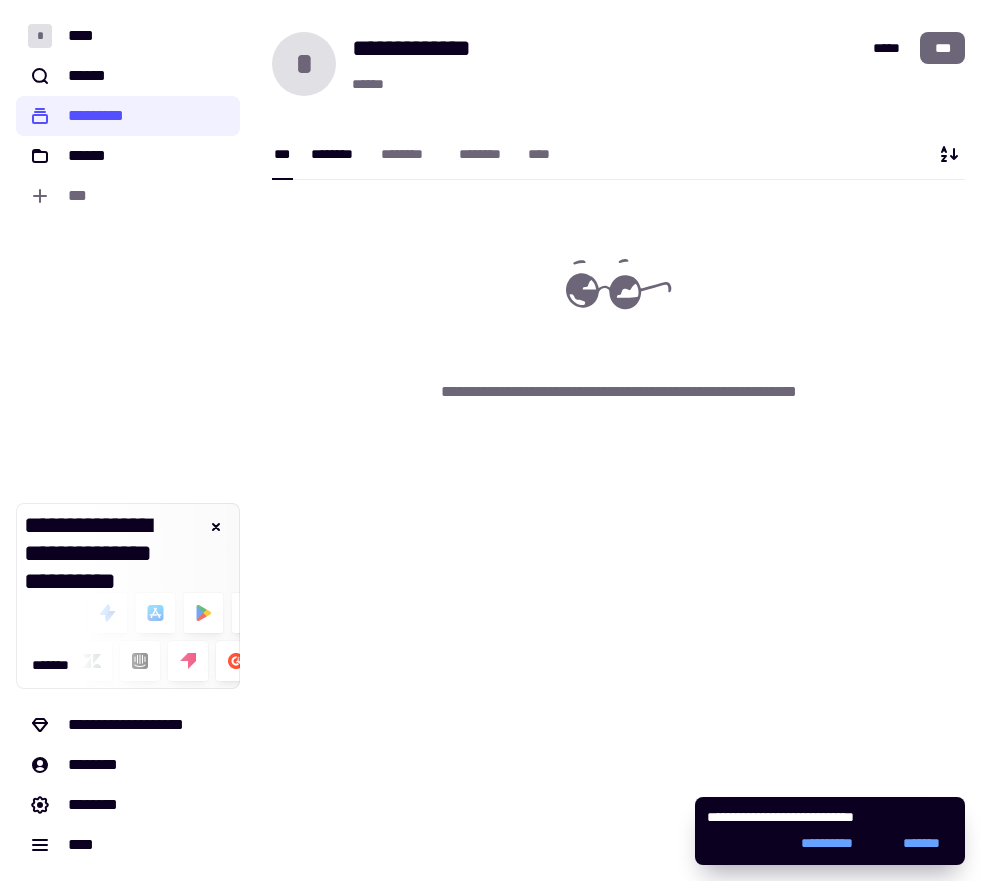 click on "********" at bounding box center [336, 154] 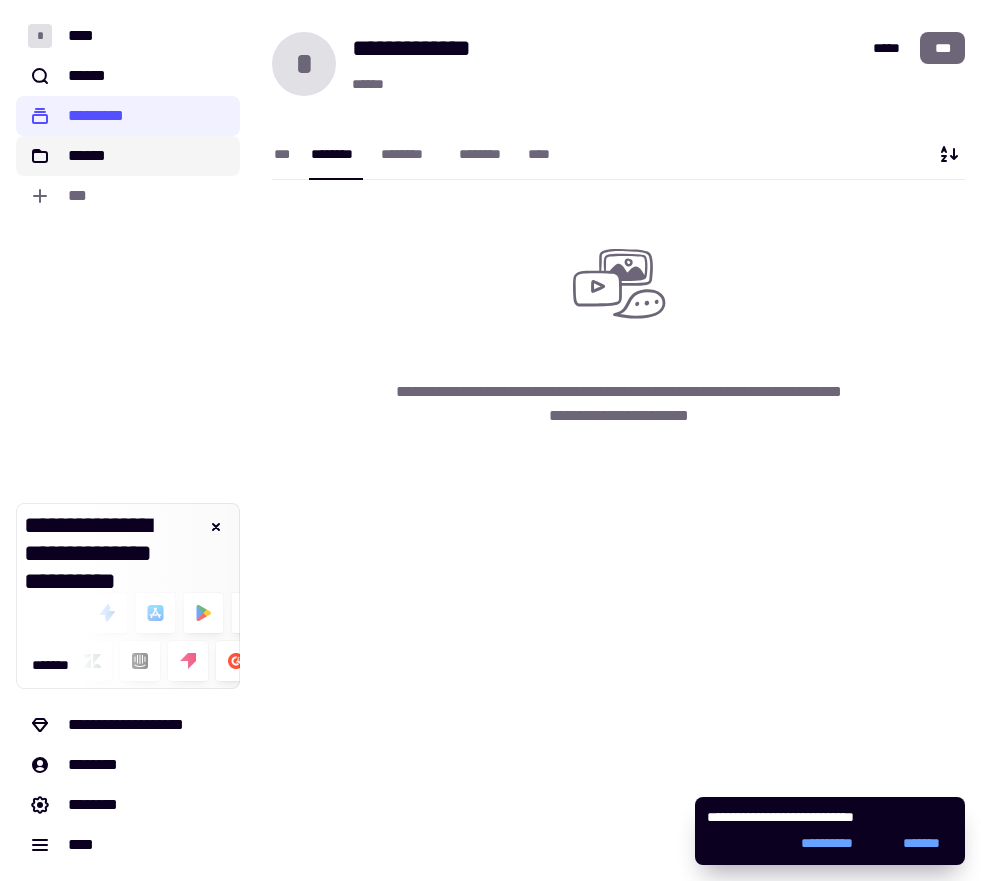 click on "******" 